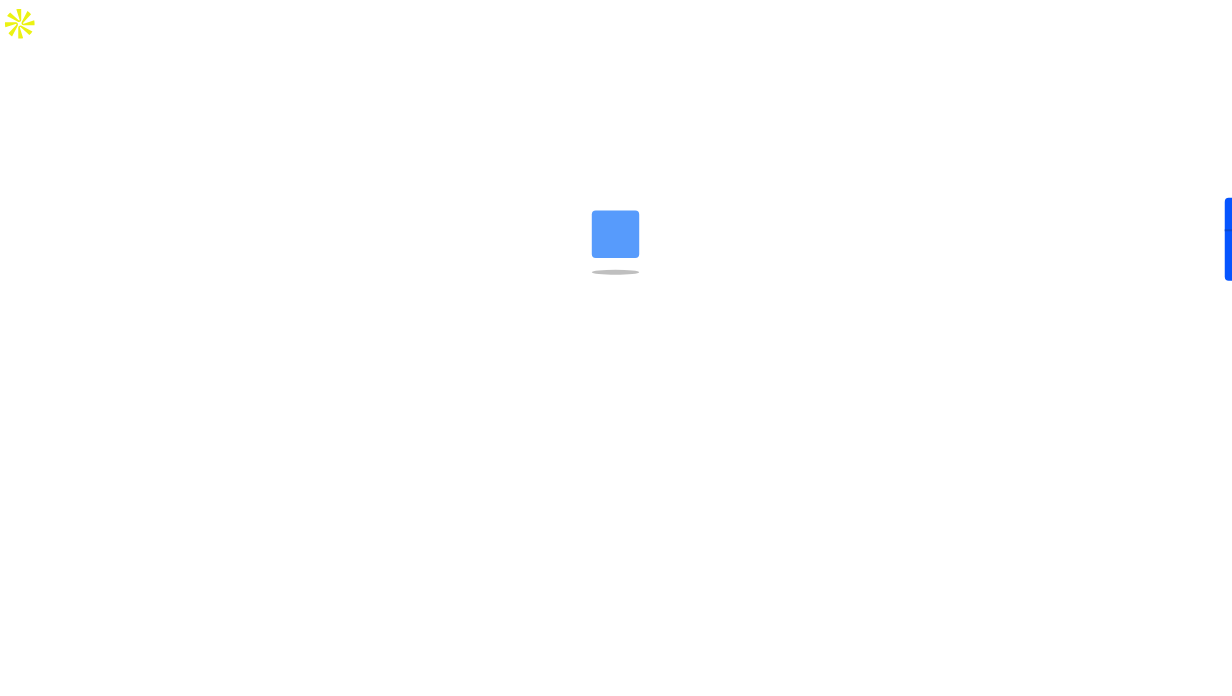 scroll, scrollTop: 0, scrollLeft: 0, axis: both 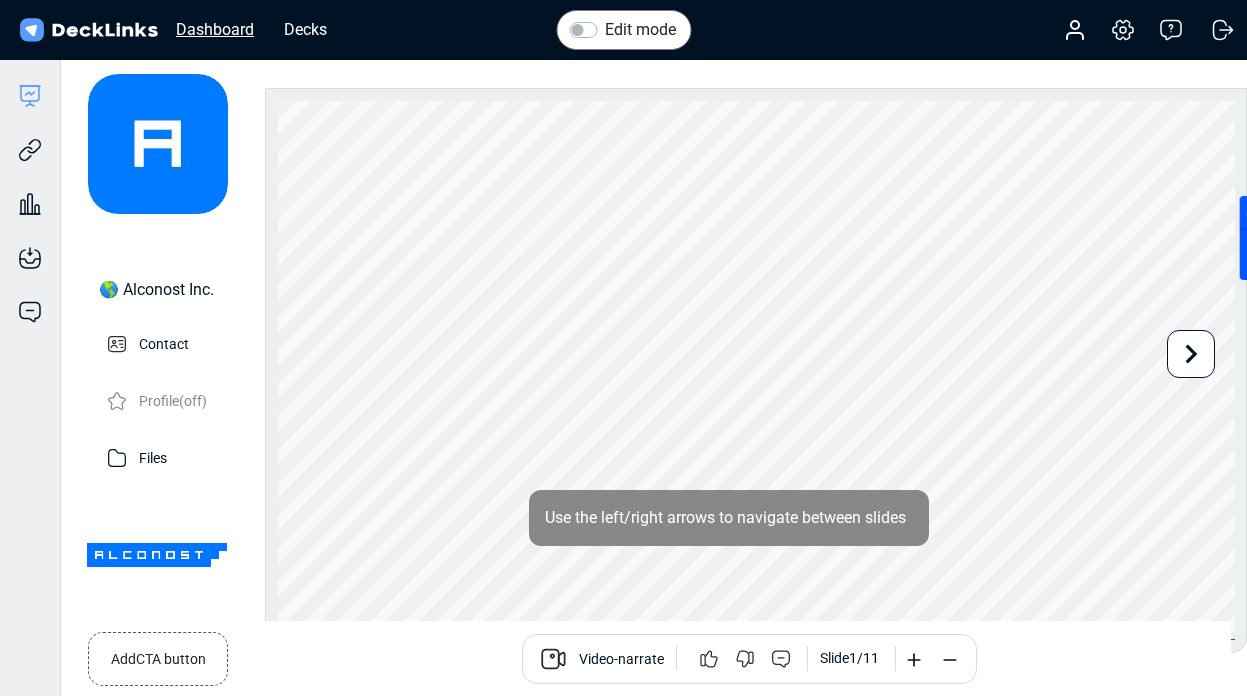 click on "Dashboard" at bounding box center [215, 29] 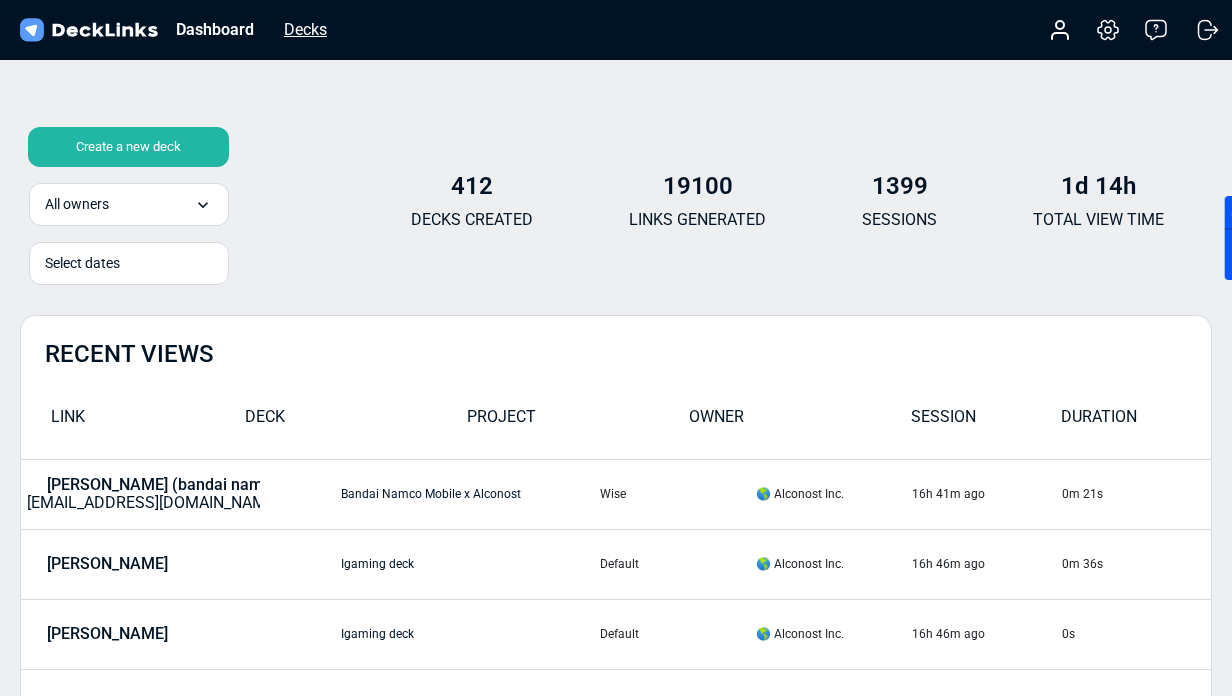 click on "Decks" at bounding box center (305, 29) 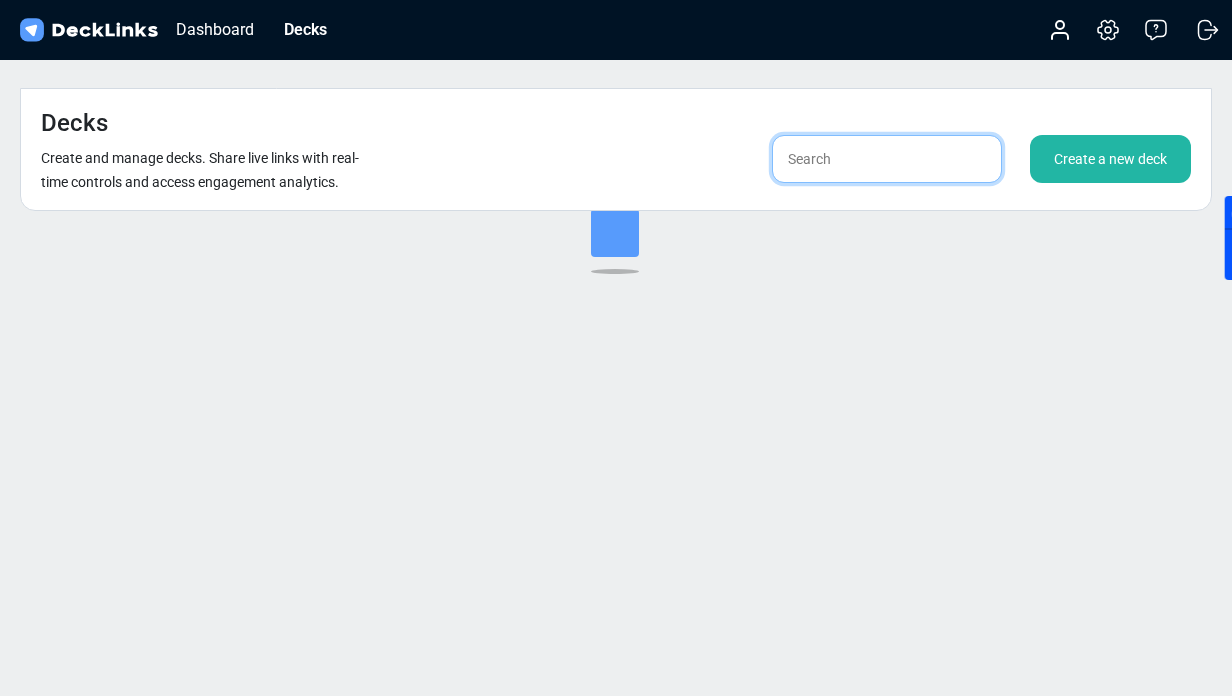 click at bounding box center [887, 159] 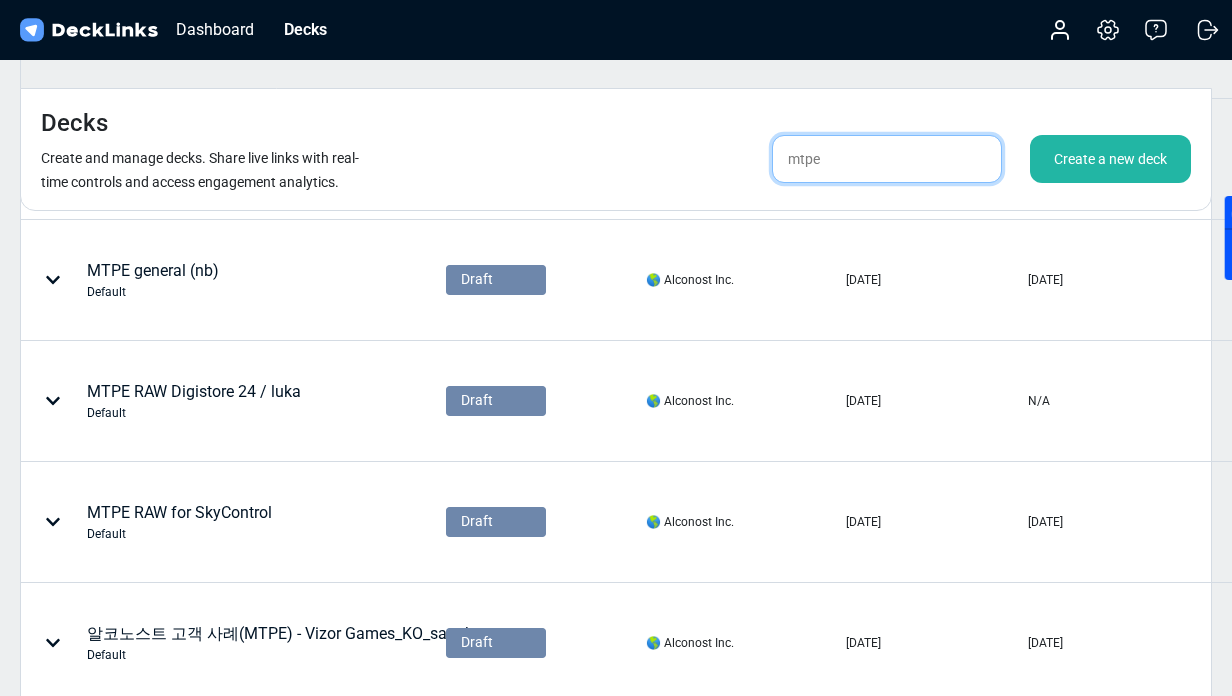 scroll, scrollTop: 523, scrollLeft: 0, axis: vertical 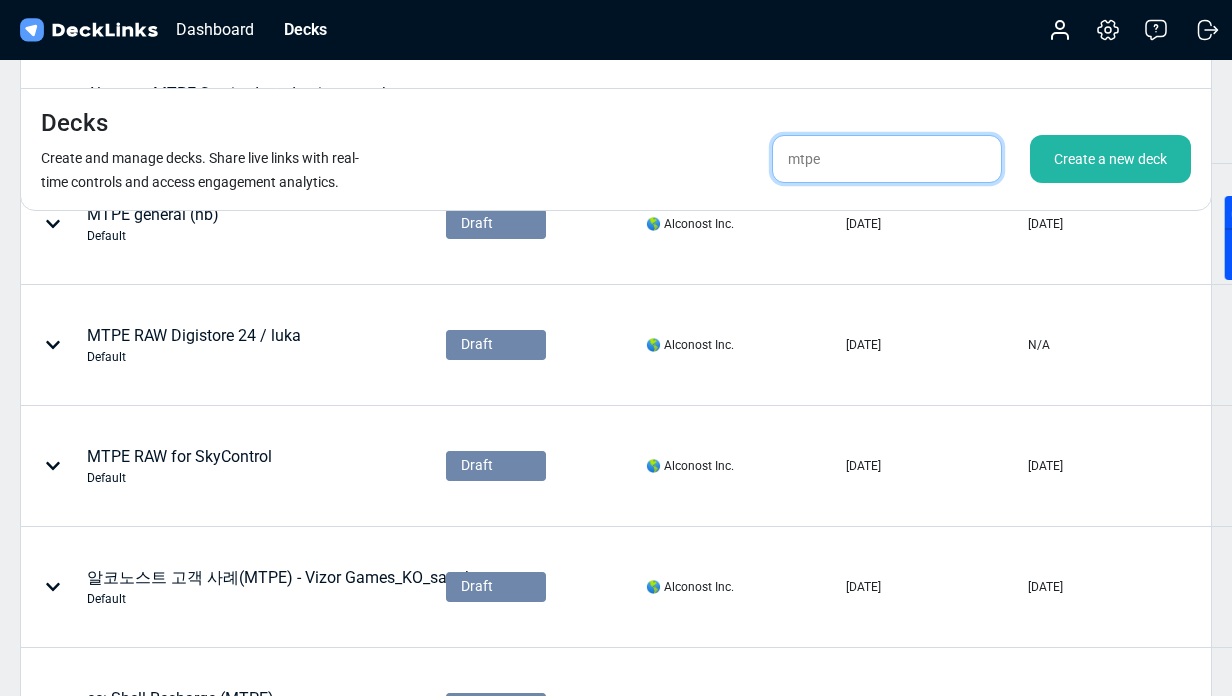 drag, startPoint x: 826, startPoint y: 120, endPoint x: 580, endPoint y: 120, distance: 246 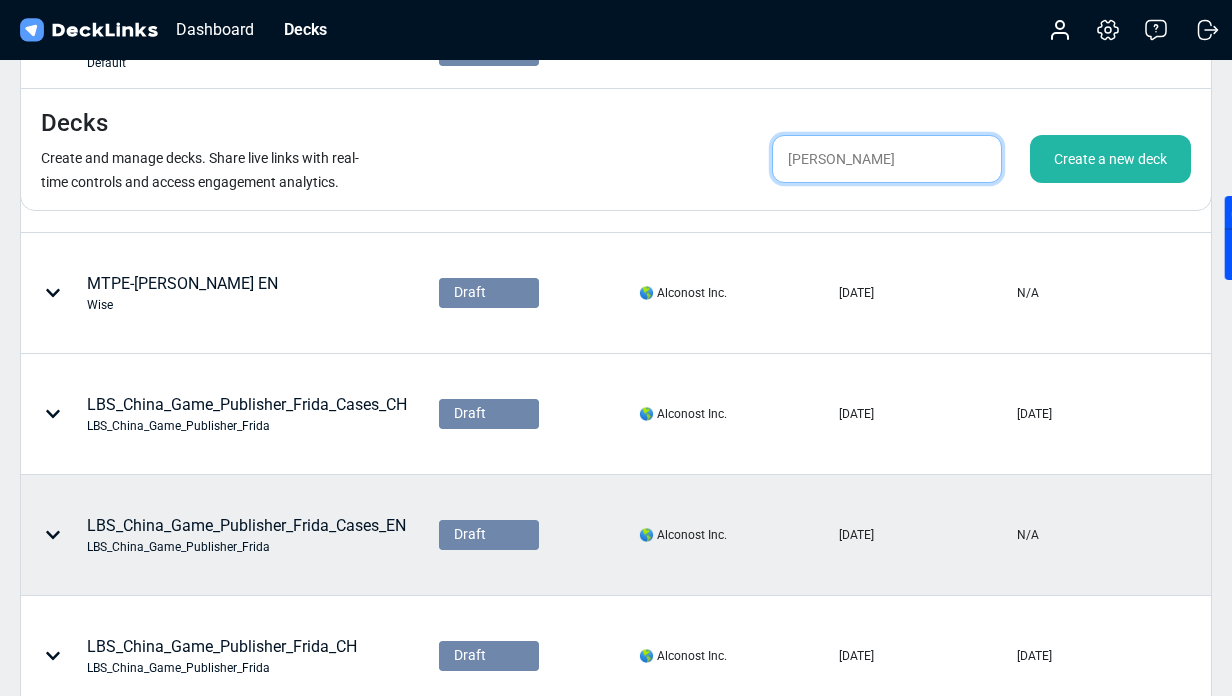 scroll, scrollTop: 440, scrollLeft: 0, axis: vertical 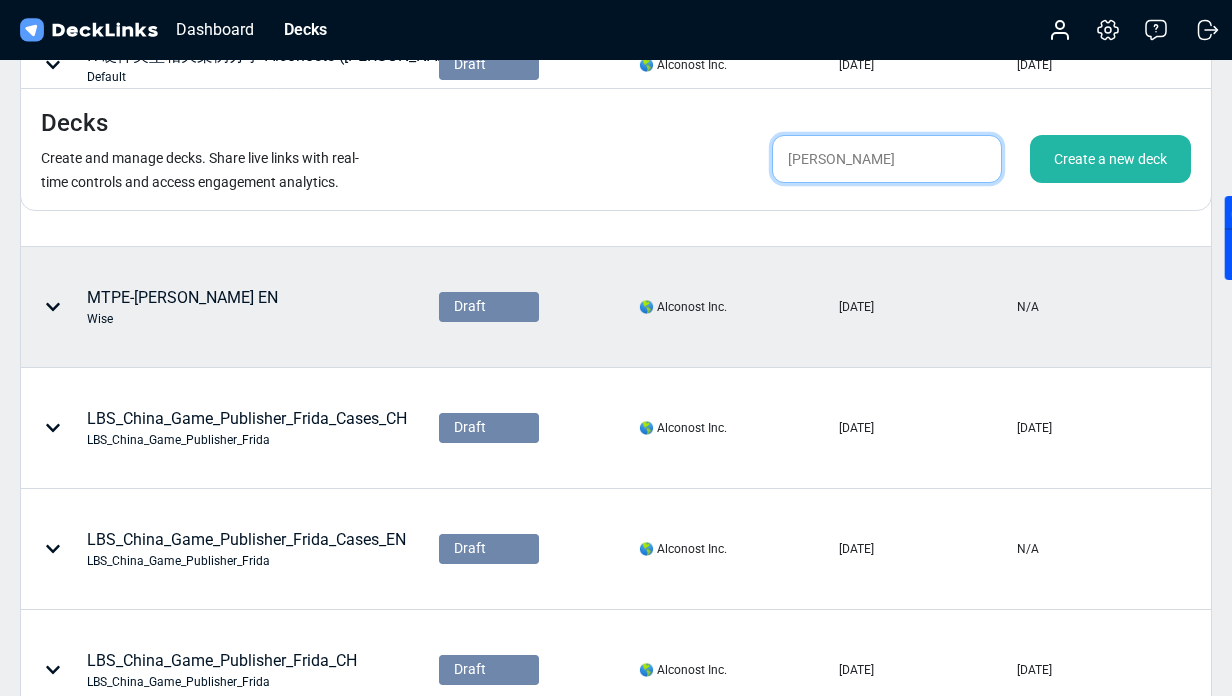type on "[PERSON_NAME]" 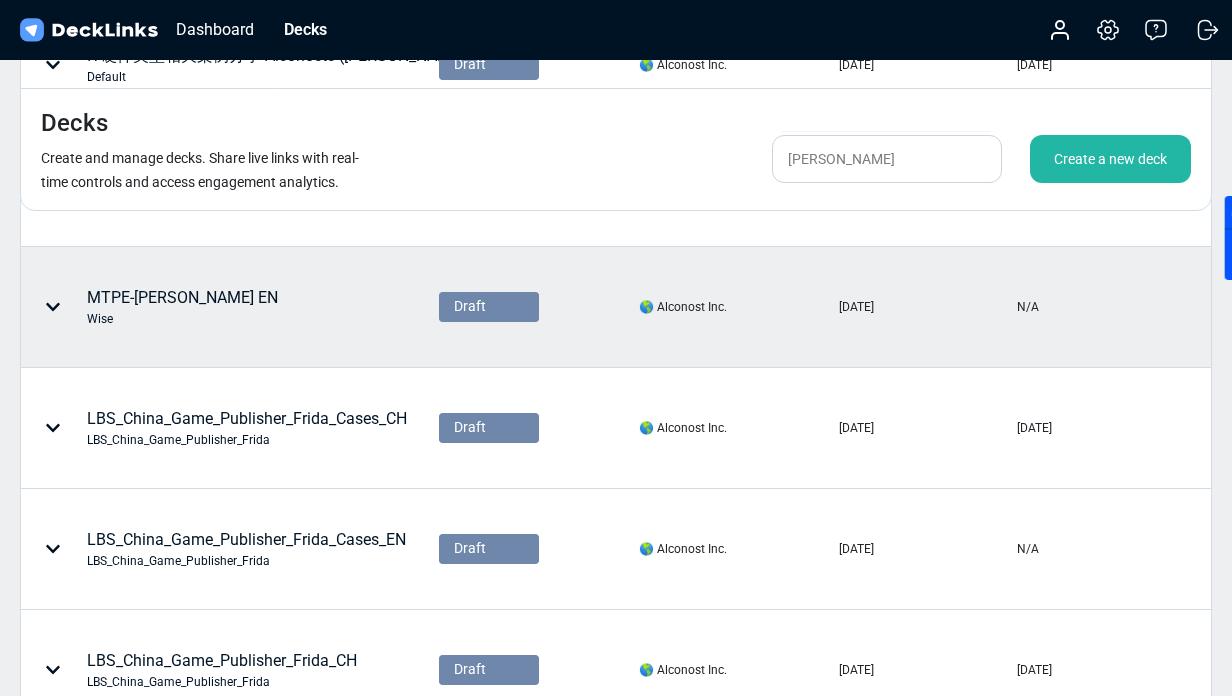 click on "MTPE-[PERSON_NAME] EN [PERSON_NAME]" at bounding box center [182, 307] 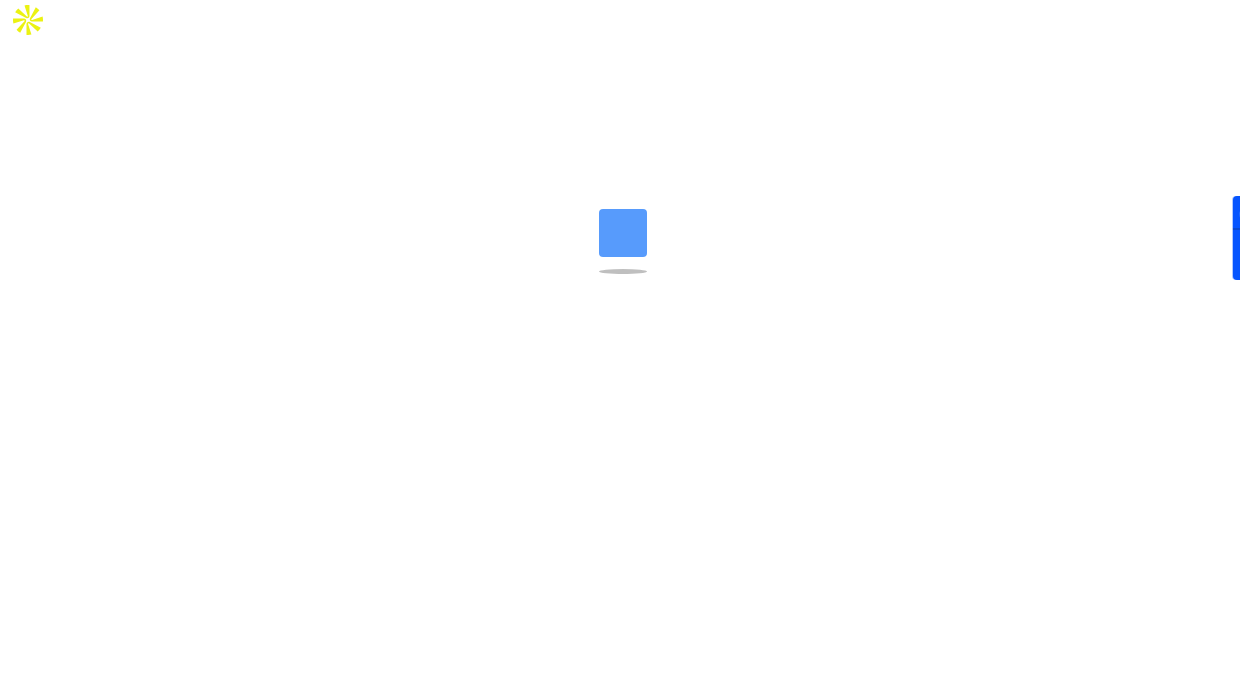 scroll, scrollTop: 0, scrollLeft: 0, axis: both 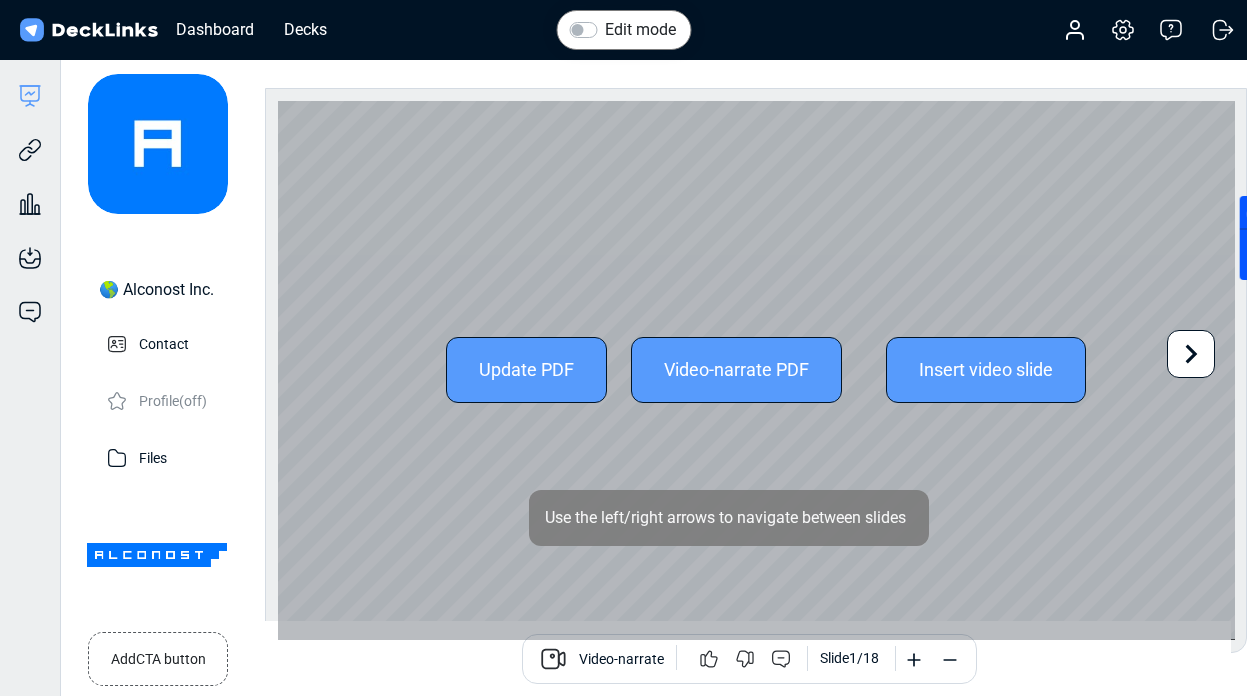 click on "Update PDF Video-narrate PDF Insert video slide" at bounding box center [756, 370] 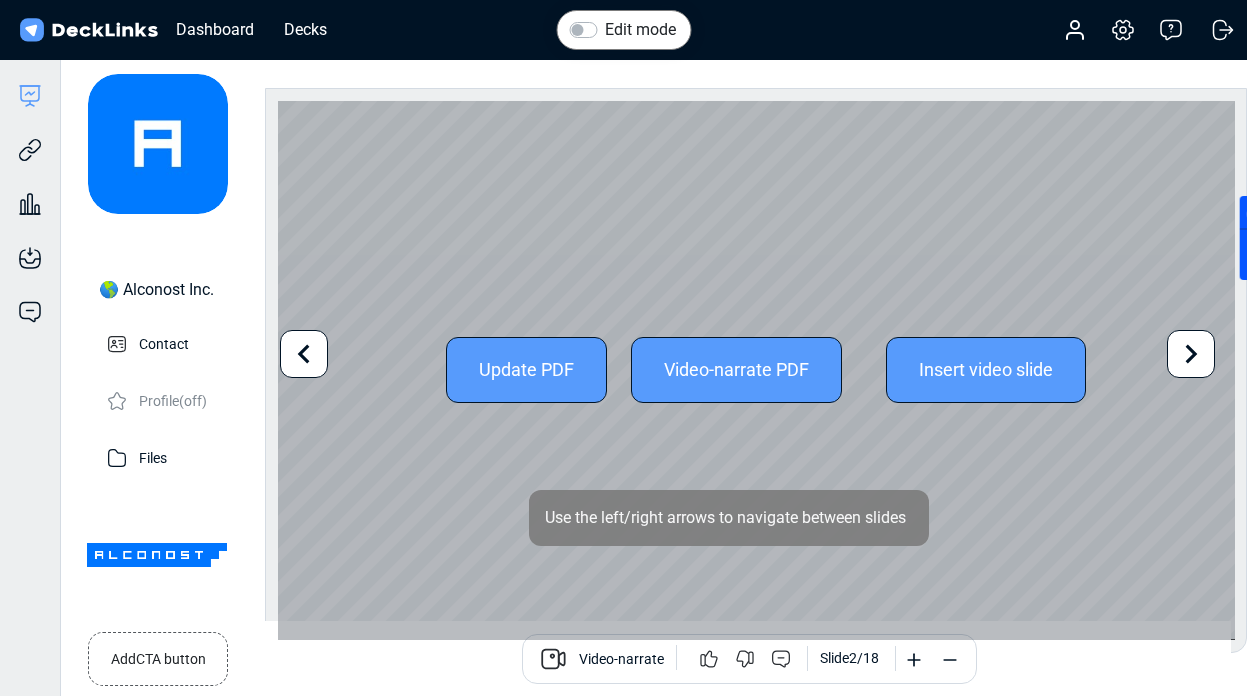 click 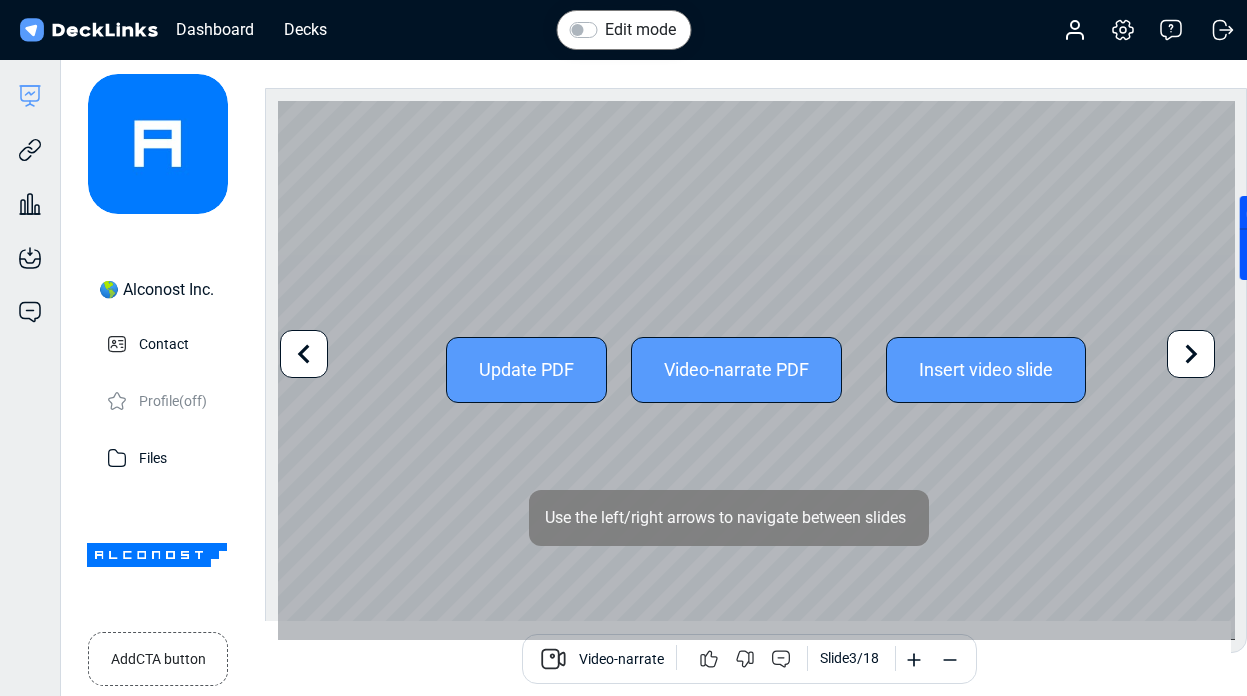 click 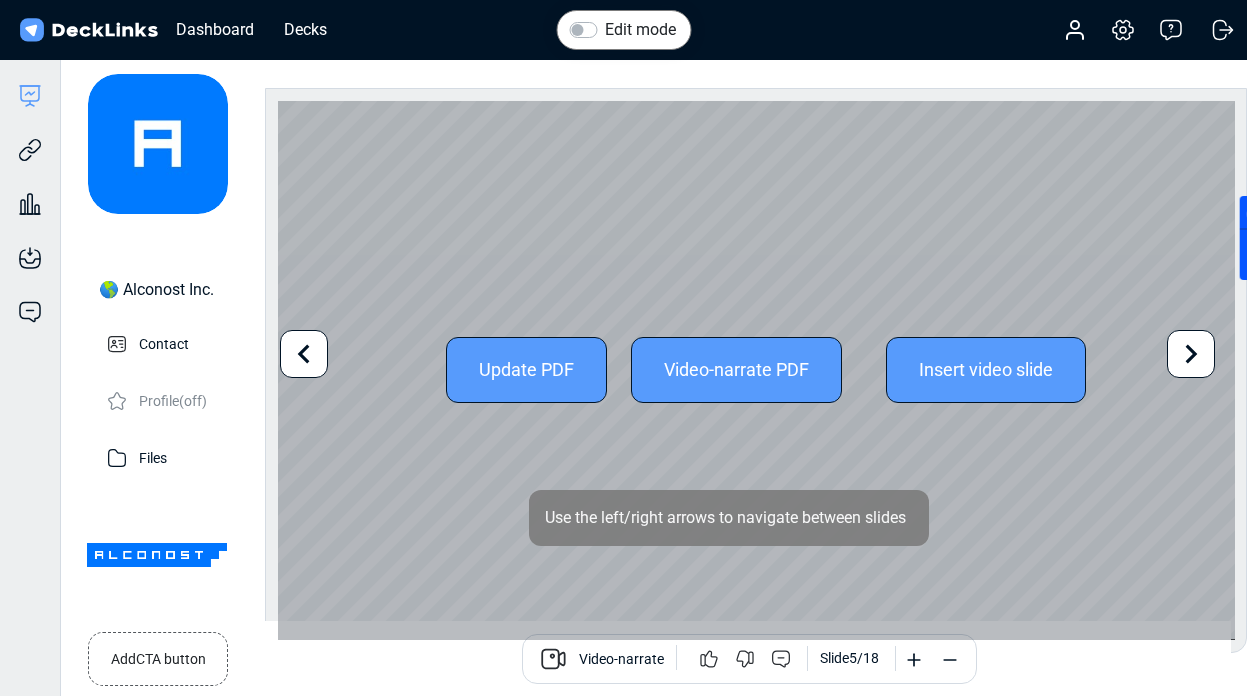 click 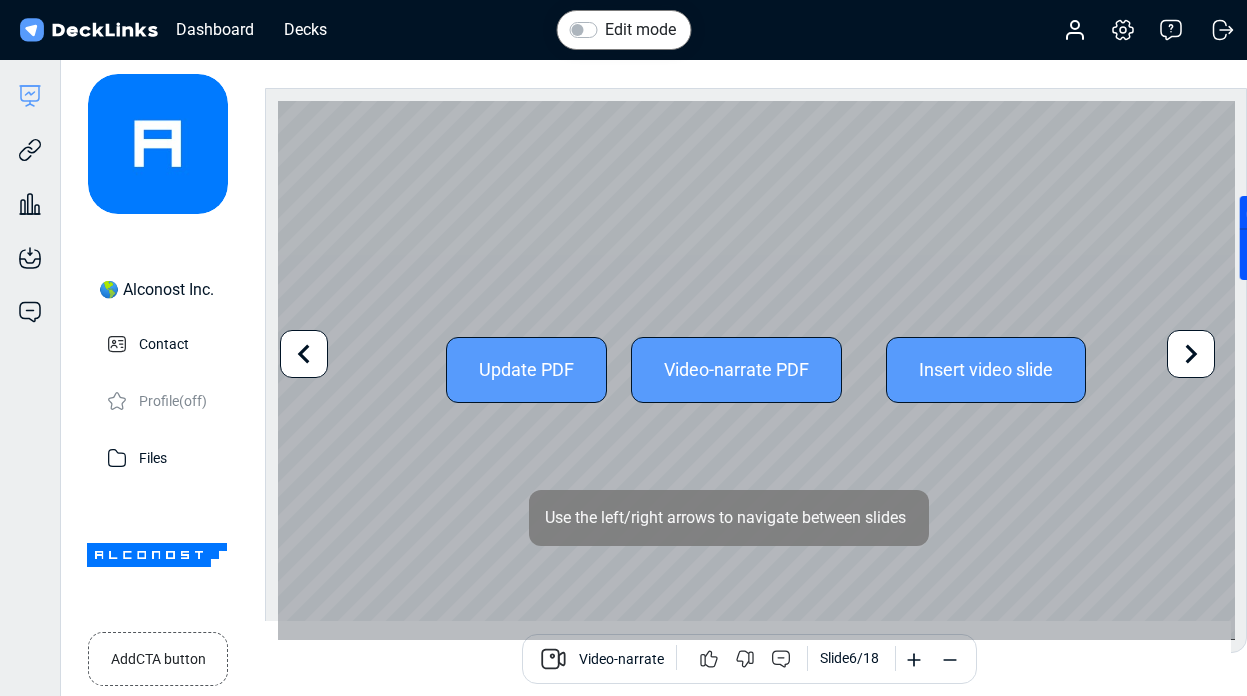 click 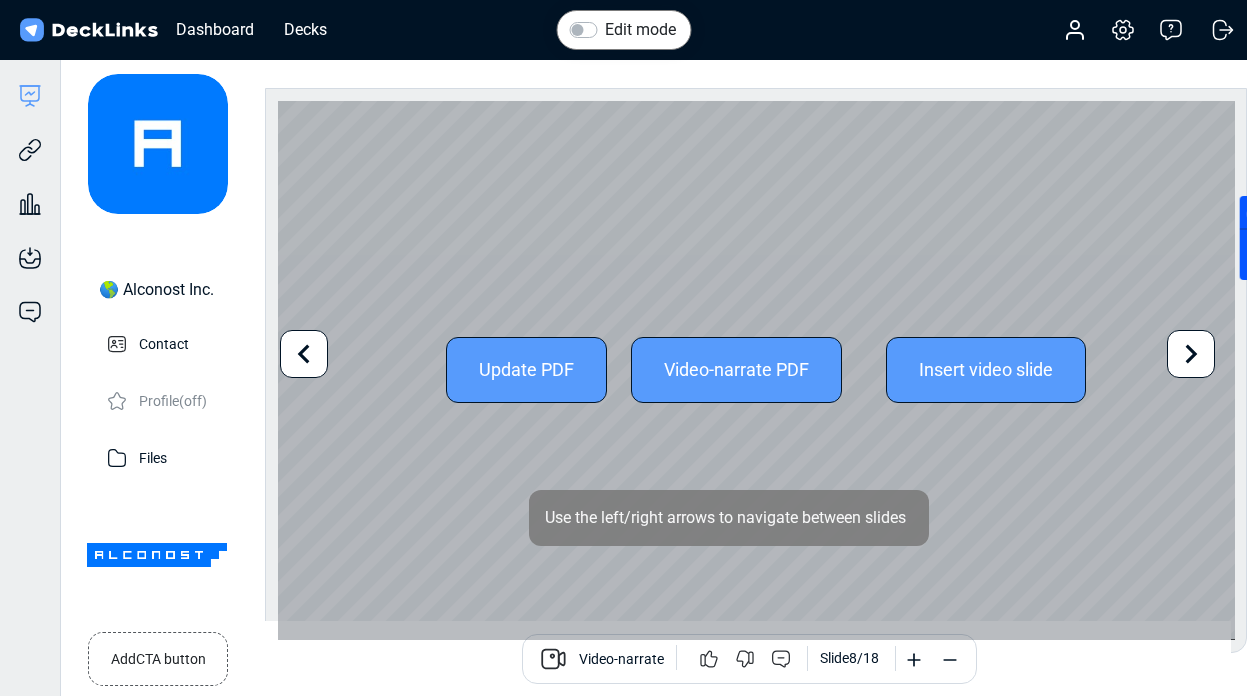 click 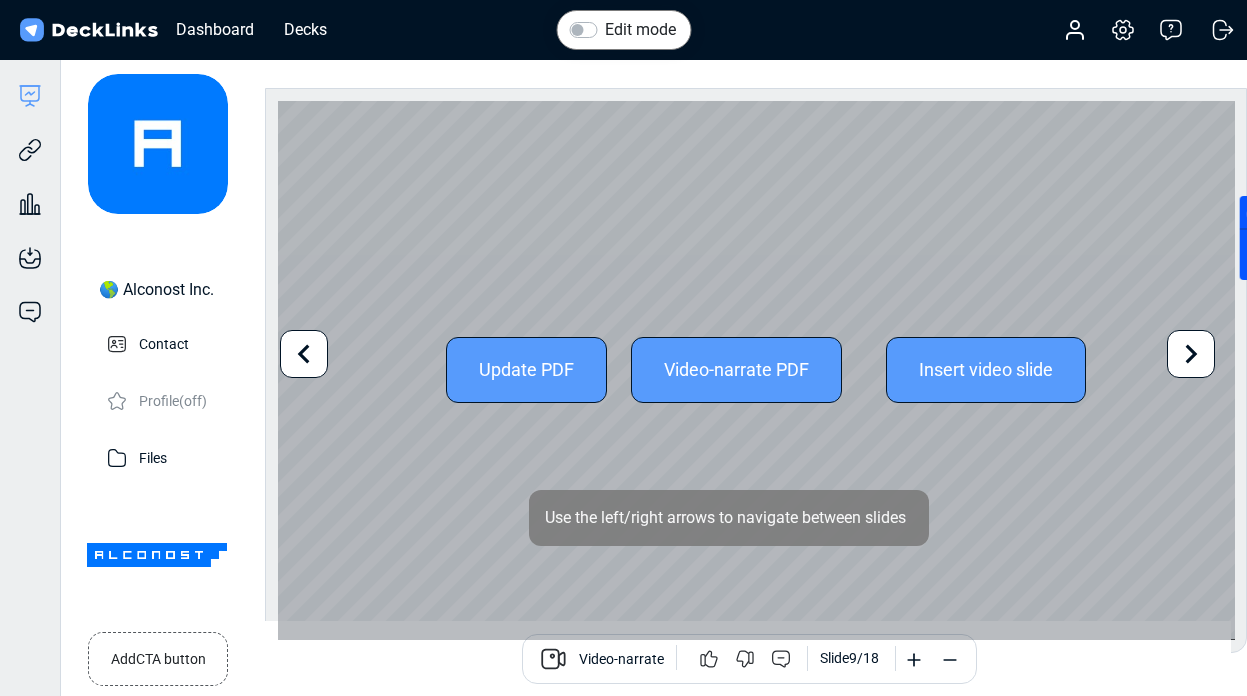 click 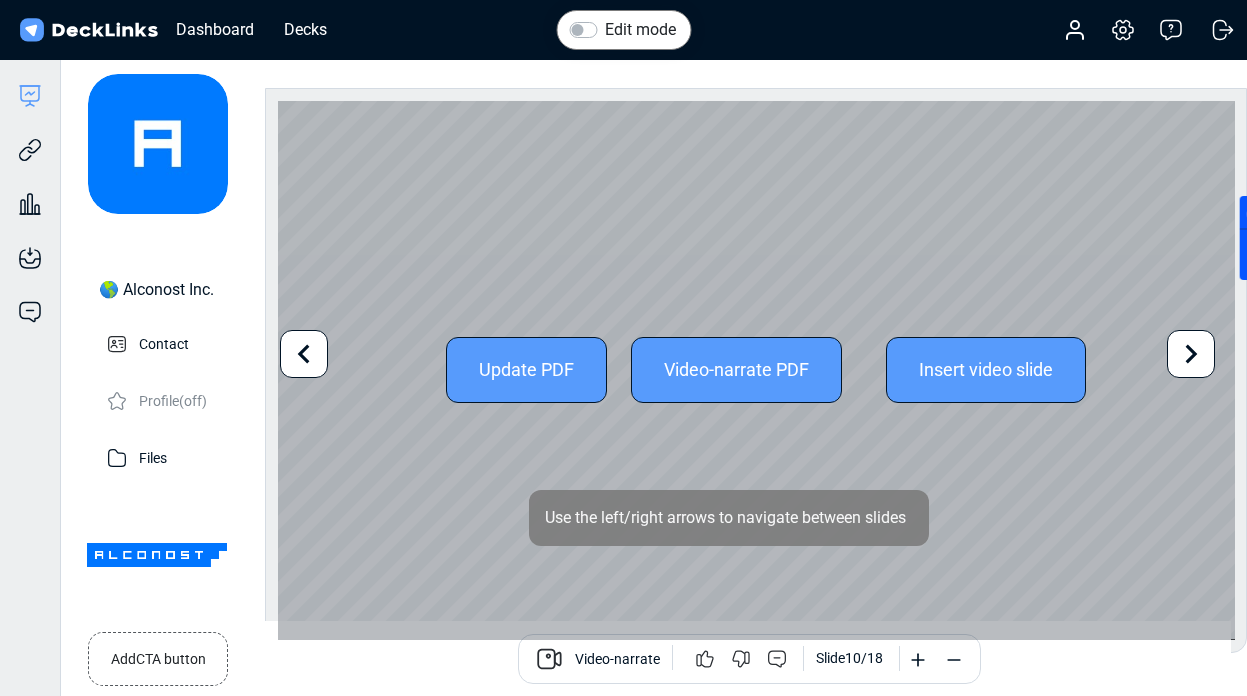 click 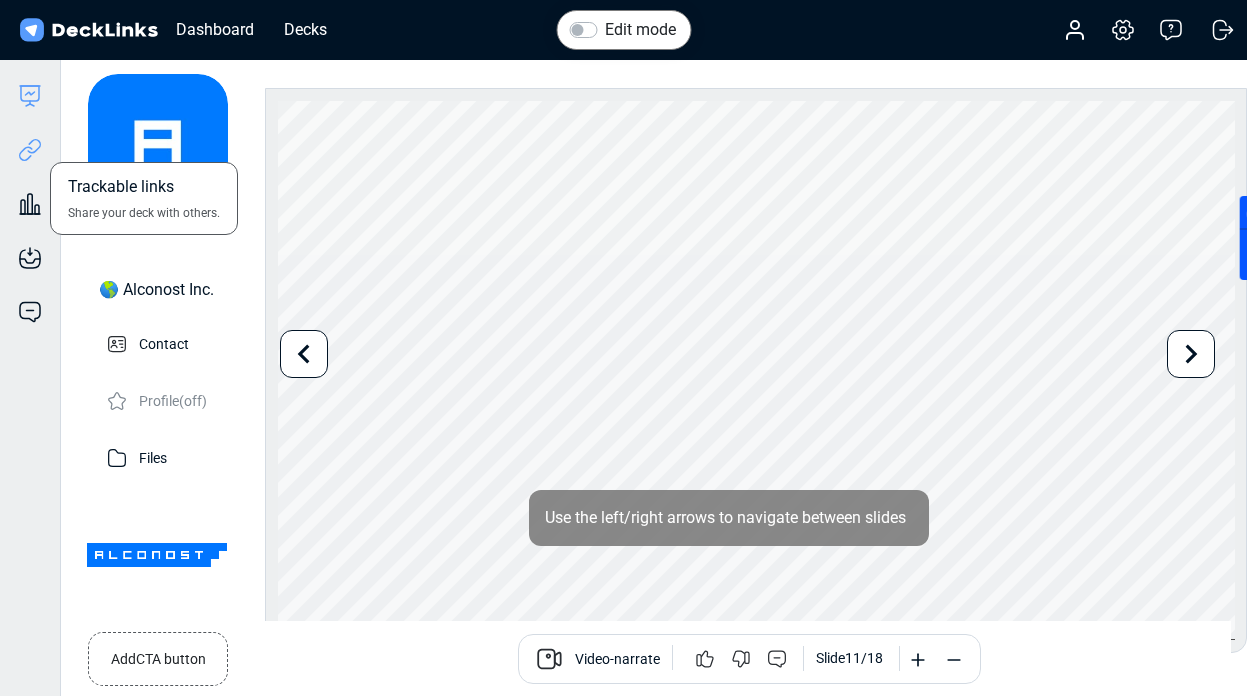 click 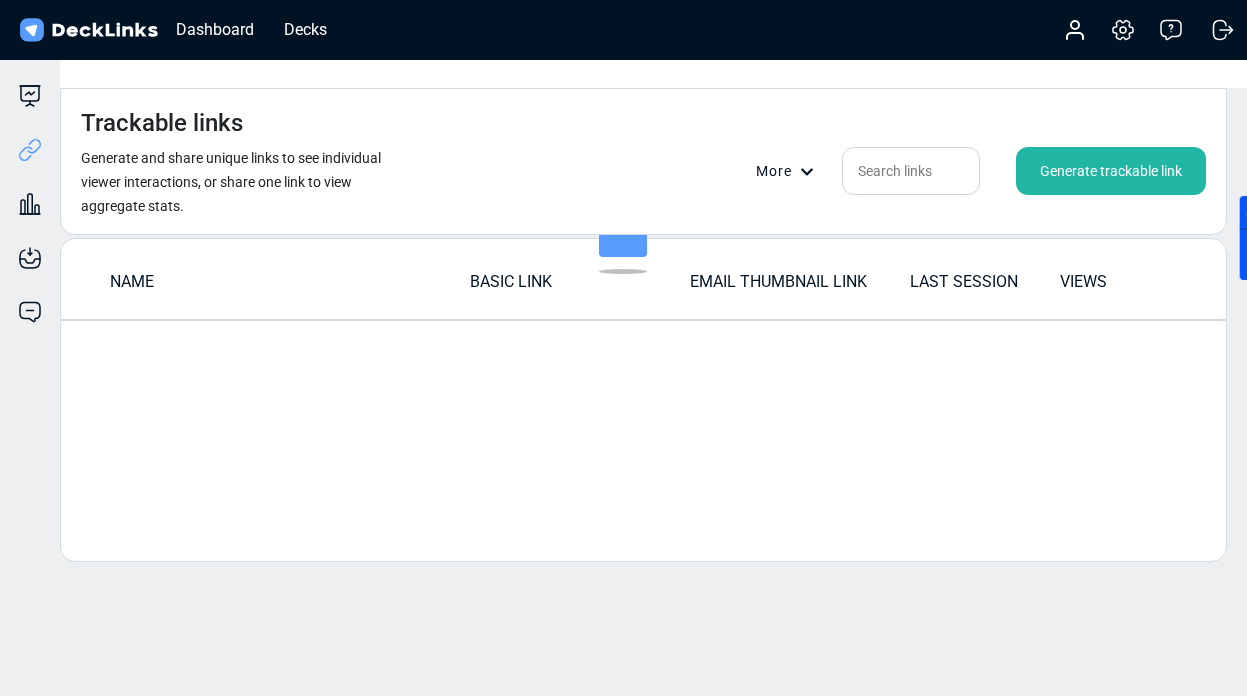 click on "Generate trackable link" at bounding box center (1111, 171) 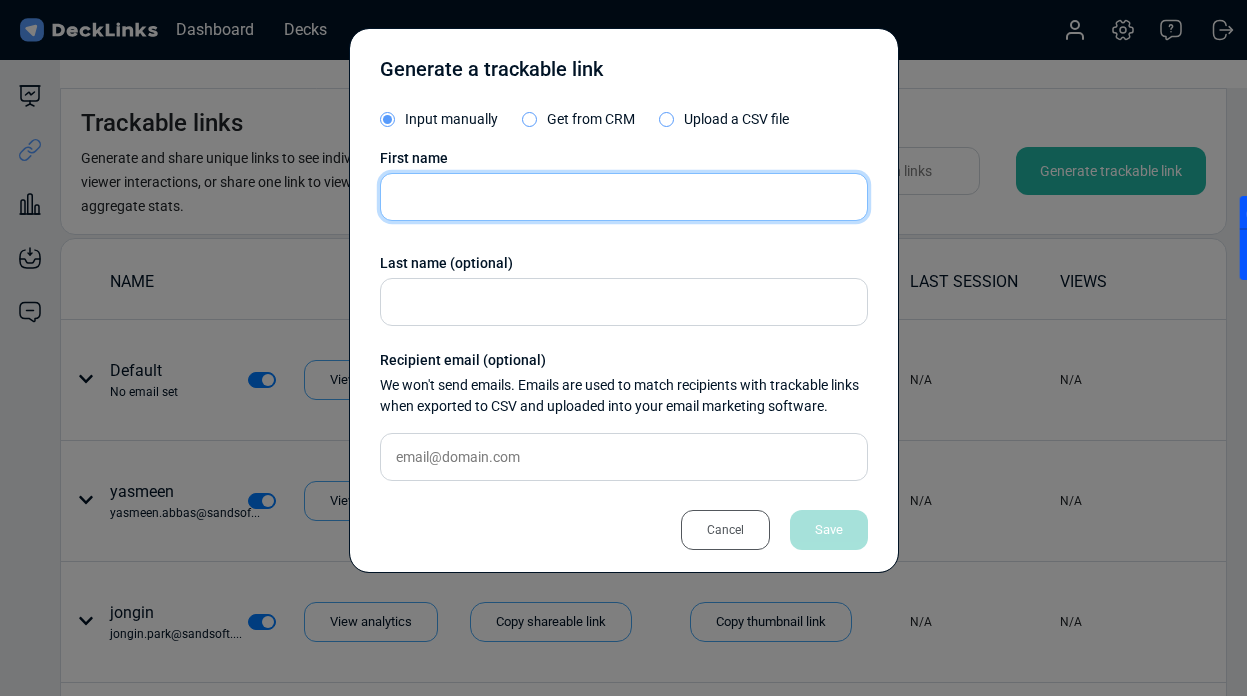 click at bounding box center (624, 197) 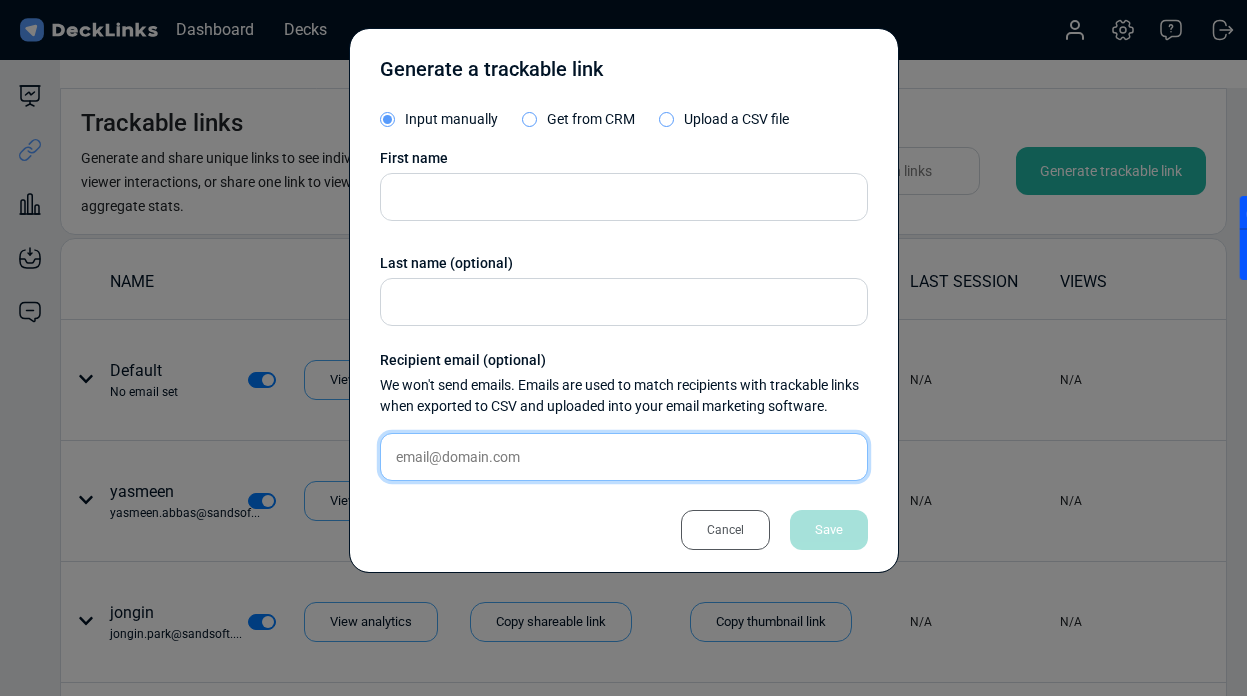 click at bounding box center (624, 457) 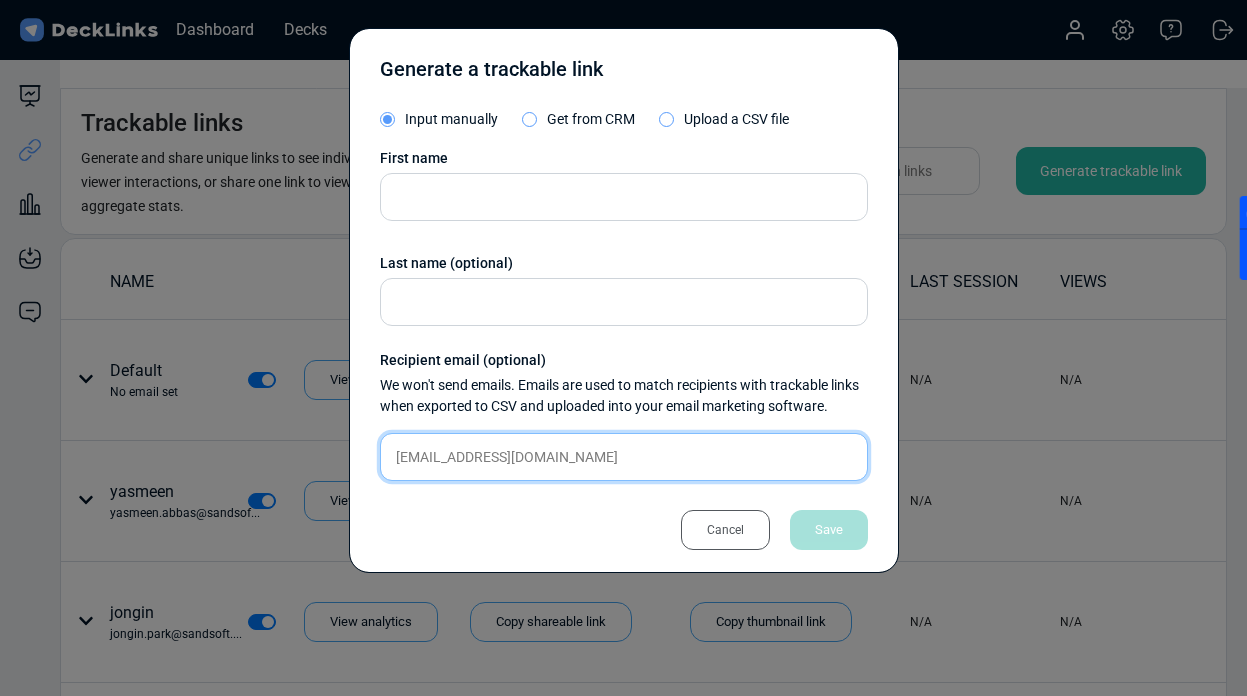 type on "[EMAIL_ADDRESS][DOMAIN_NAME]" 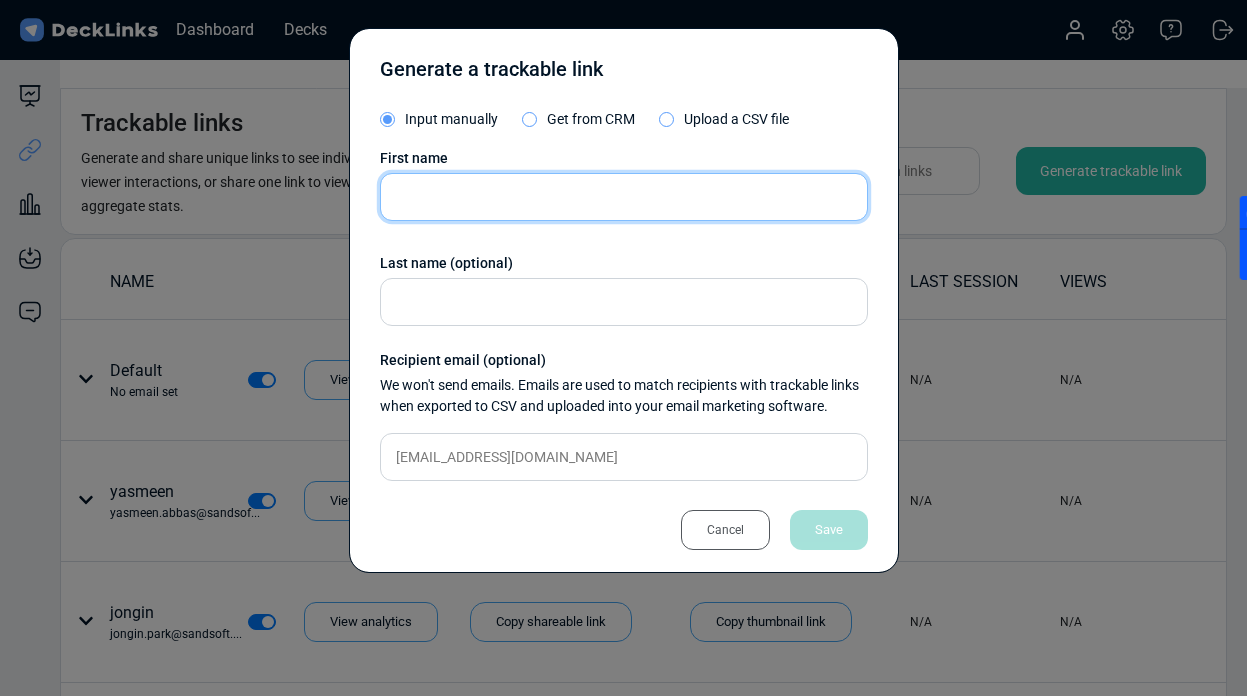 click at bounding box center [624, 197] 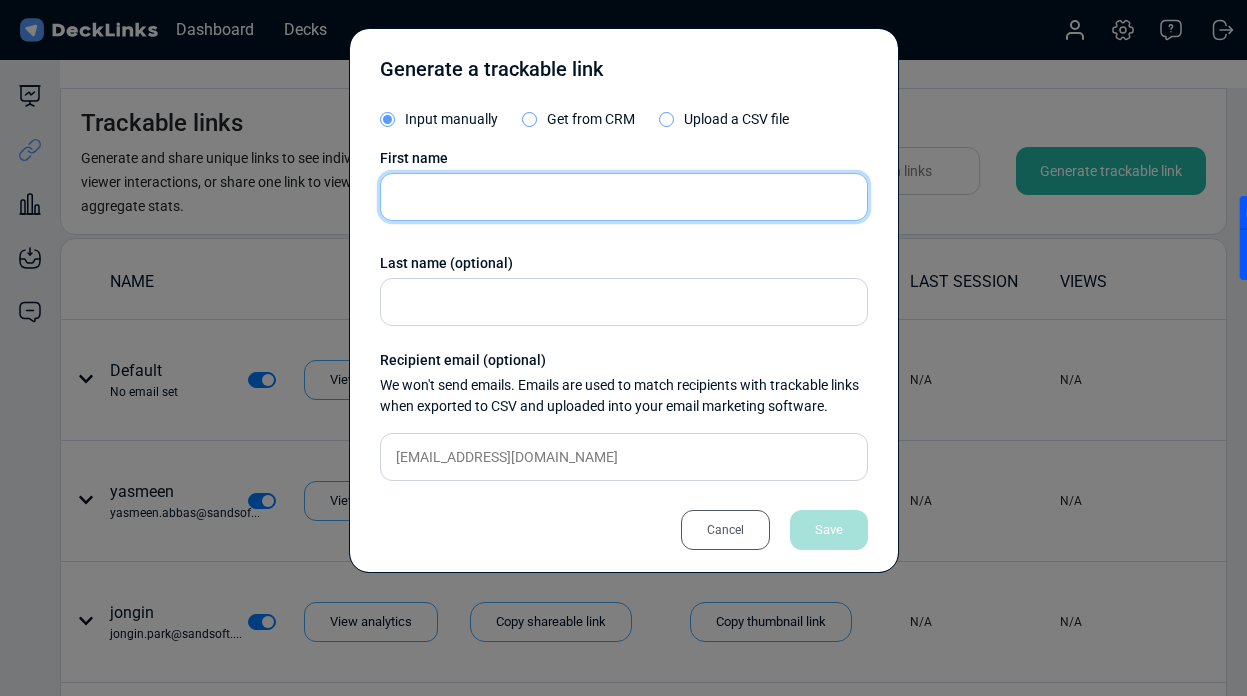 paste on "Anker" 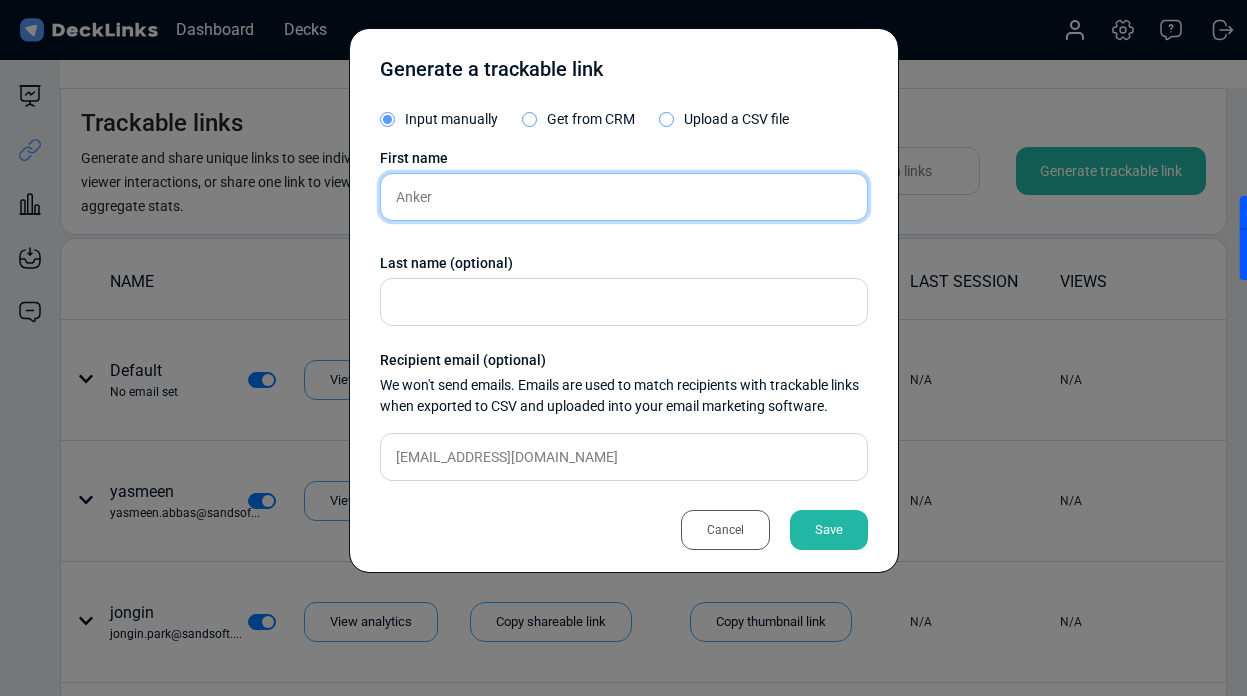 type on "Anker" 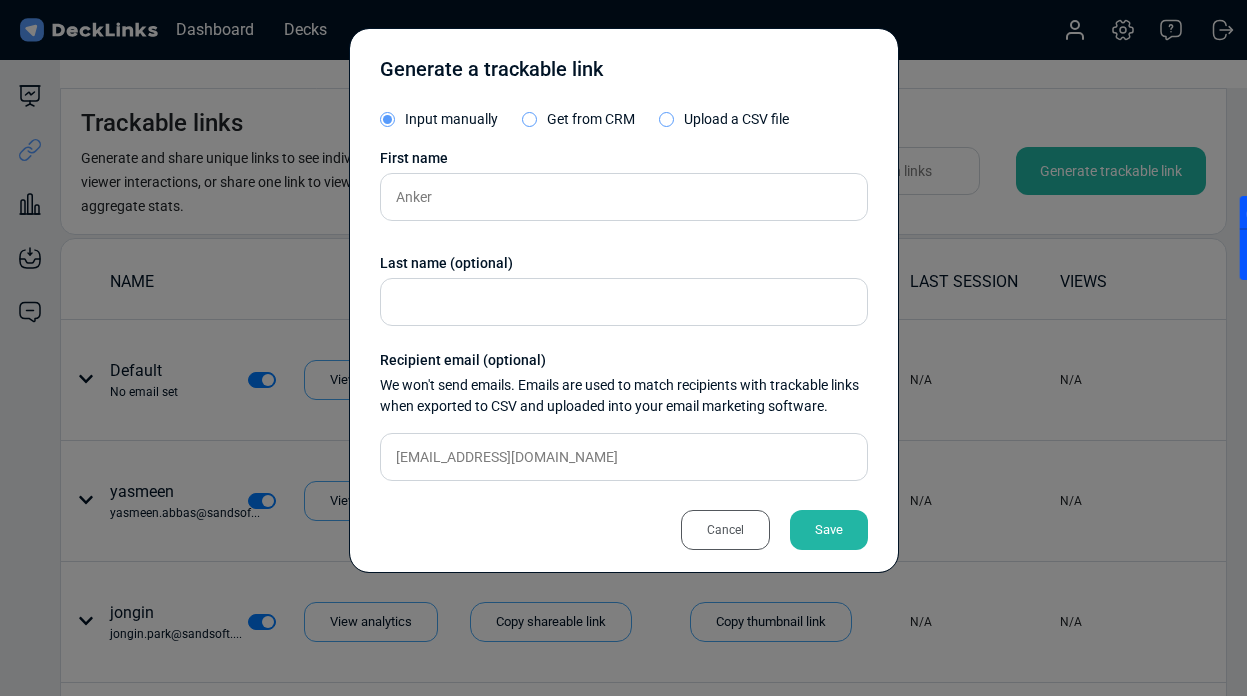 click on "Generate a trackable link   Input manually   Get from CRM   Upload a CSV file First name [PERSON_NAME] Last name (optional) Recipient email (optional) We won't send emails. Emails are used to match recipients with trackable links when exported to CSV and uploaded into your email marketing software. [EMAIL_ADDRESS][DOMAIN_NAME] Cancel Save" at bounding box center [624, 300] 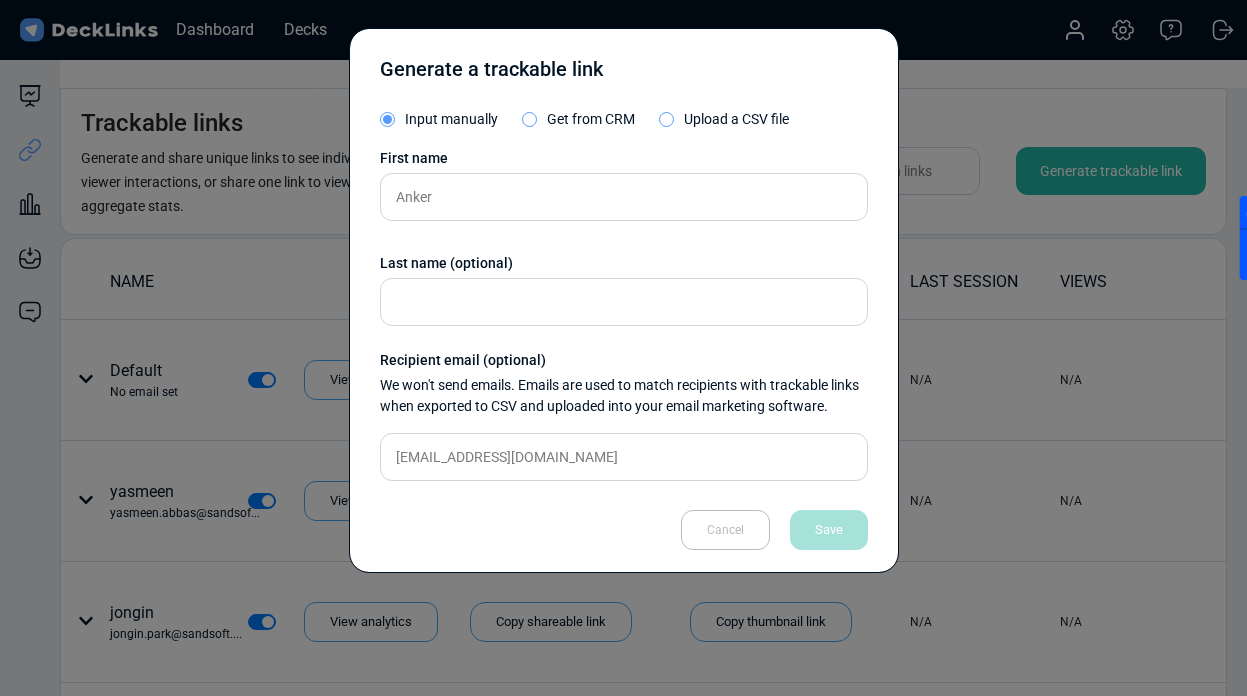 type 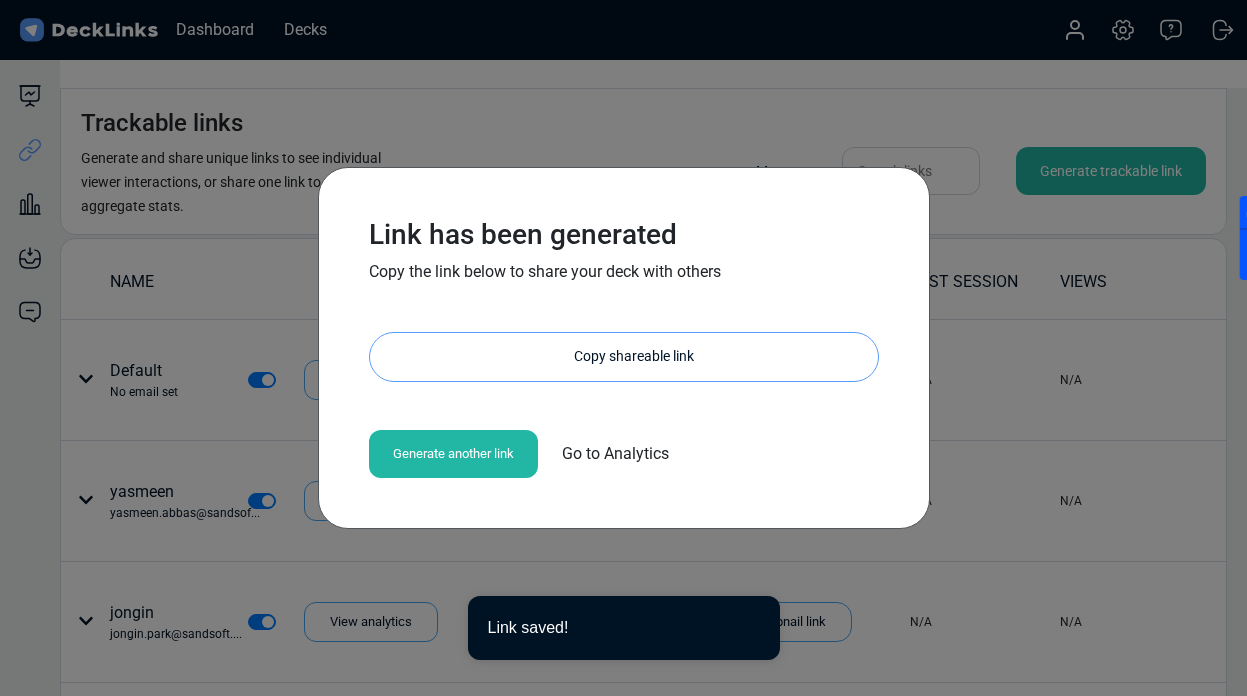 click on "Copy shareable link" at bounding box center [634, 357] 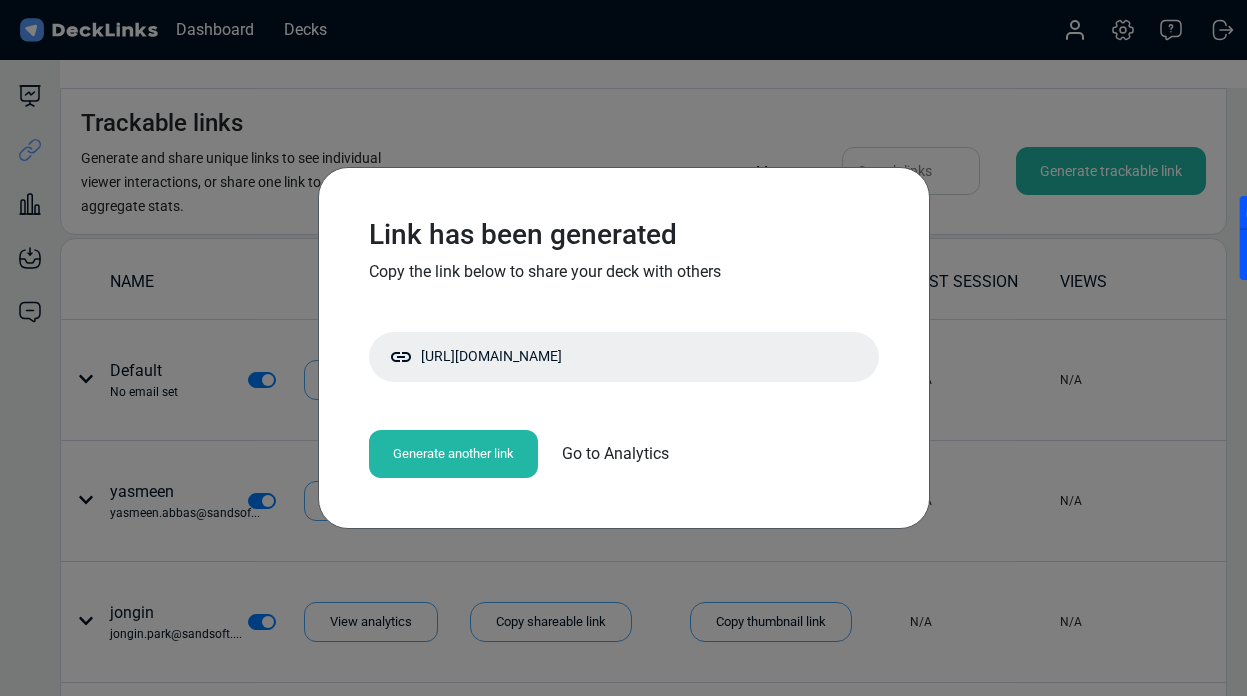 click on "Generate another link" at bounding box center [453, 454] 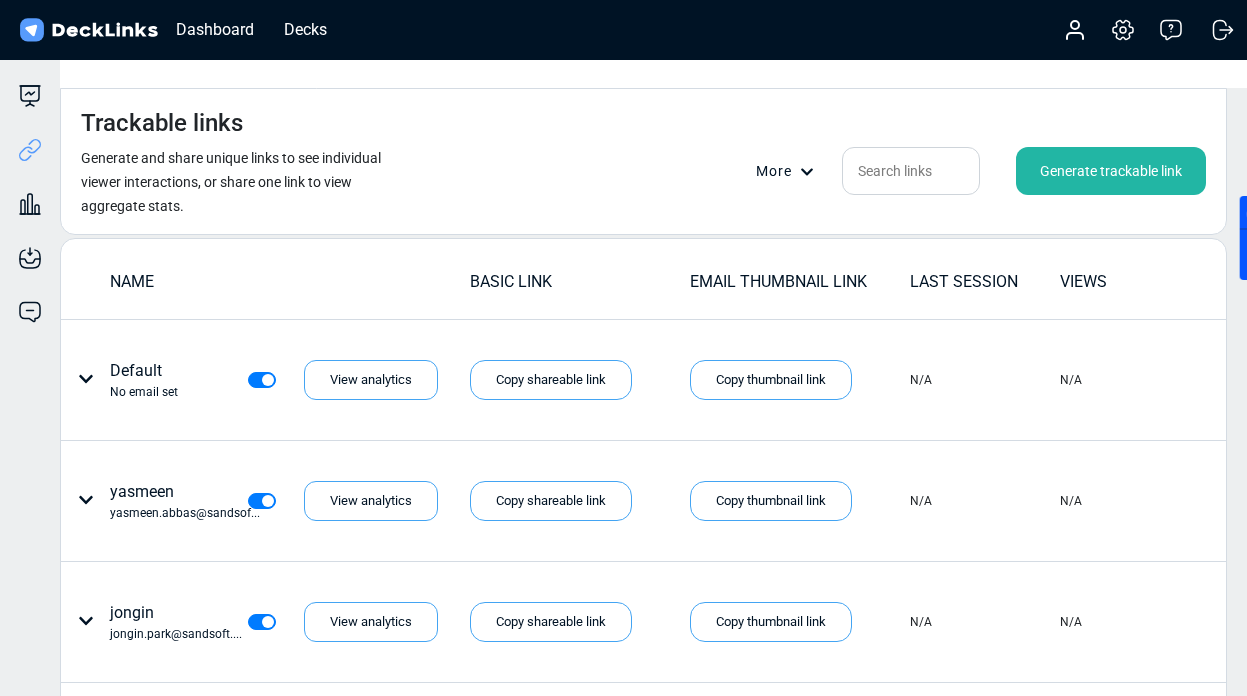 click on "Generate trackable link" at bounding box center [1111, 171] 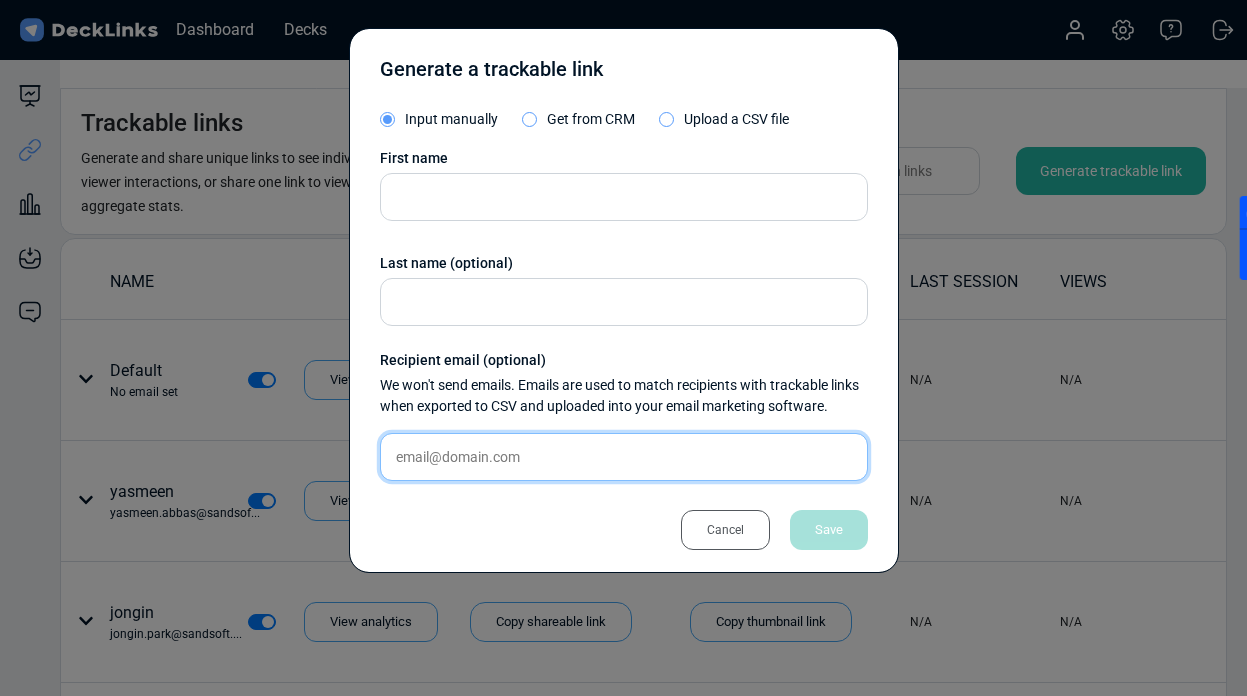 click at bounding box center (624, 457) 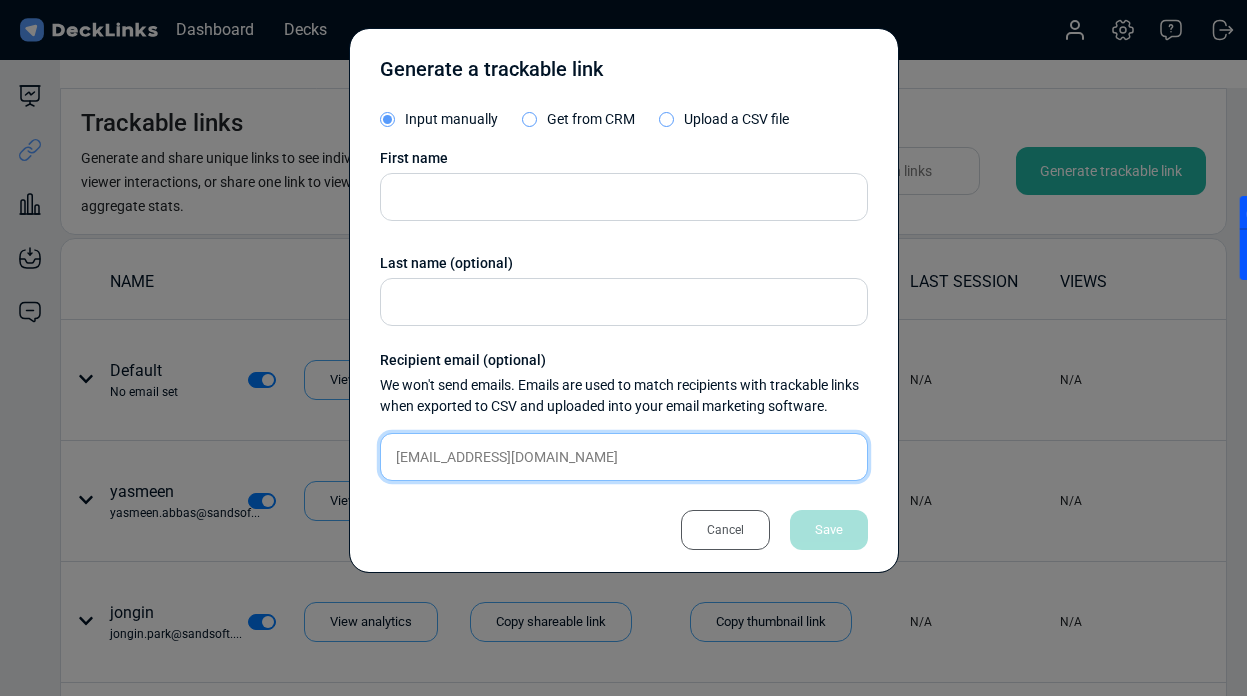 type on "[EMAIL_ADDRESS][DOMAIN_NAME]" 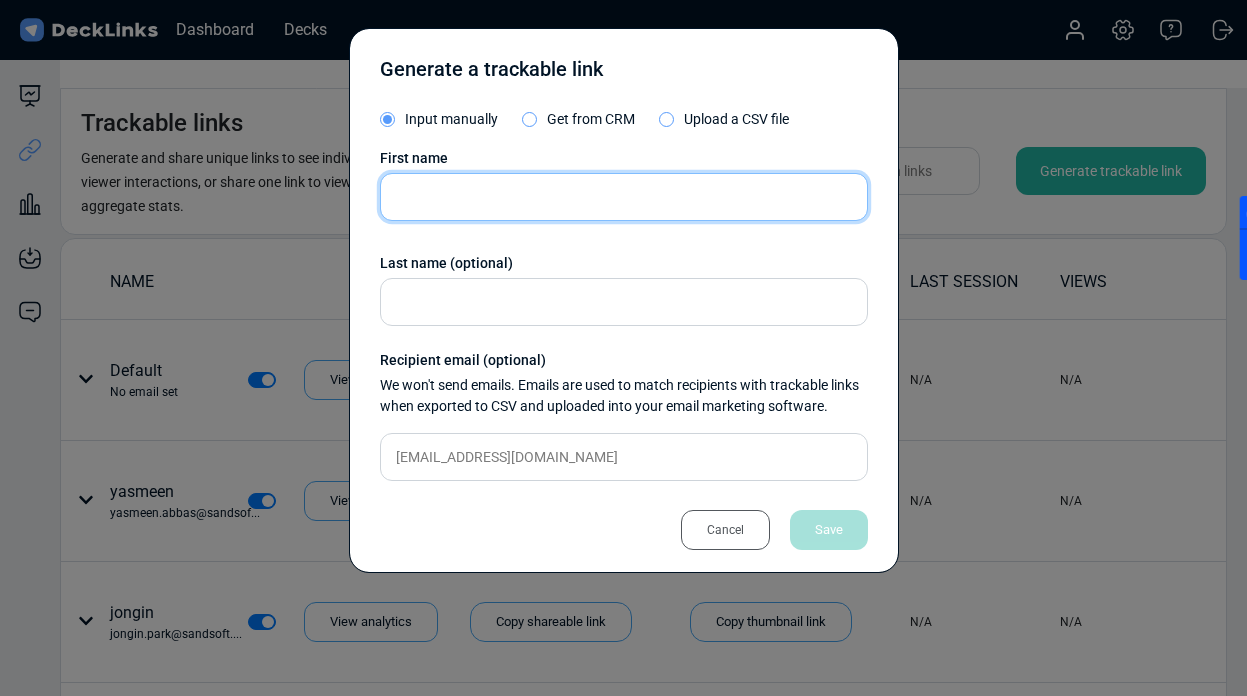click at bounding box center (624, 197) 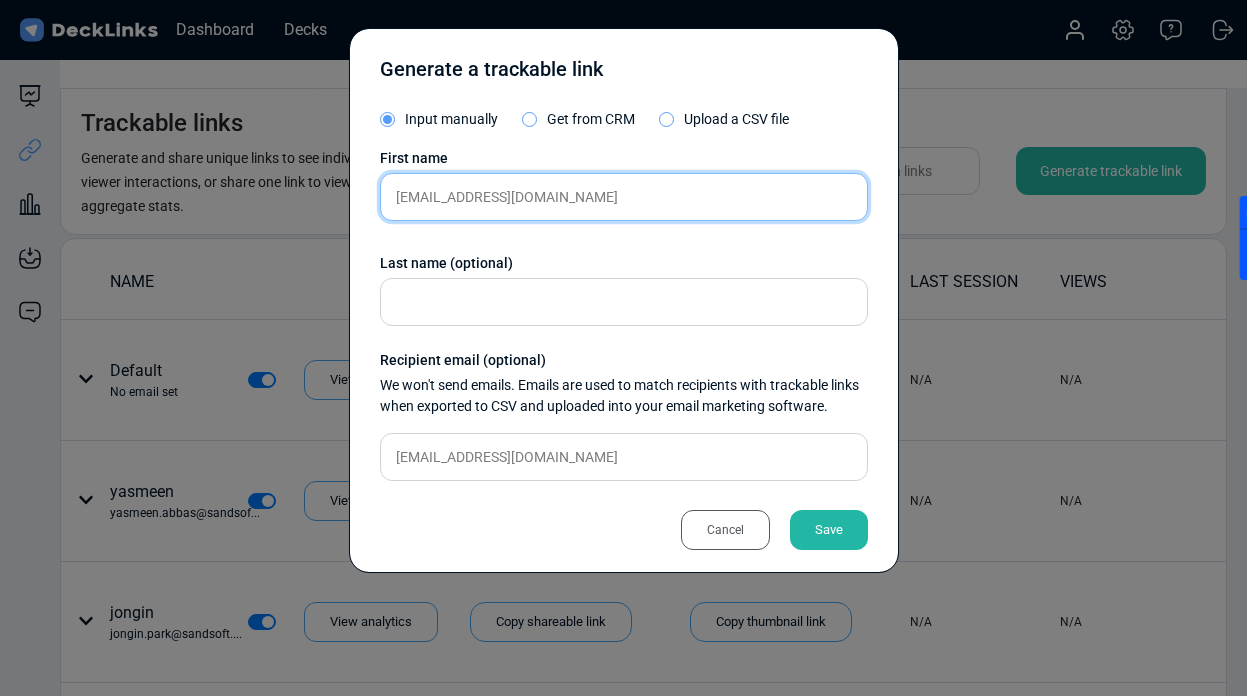 drag, startPoint x: 437, startPoint y: 195, endPoint x: 373, endPoint y: 190, distance: 64.195015 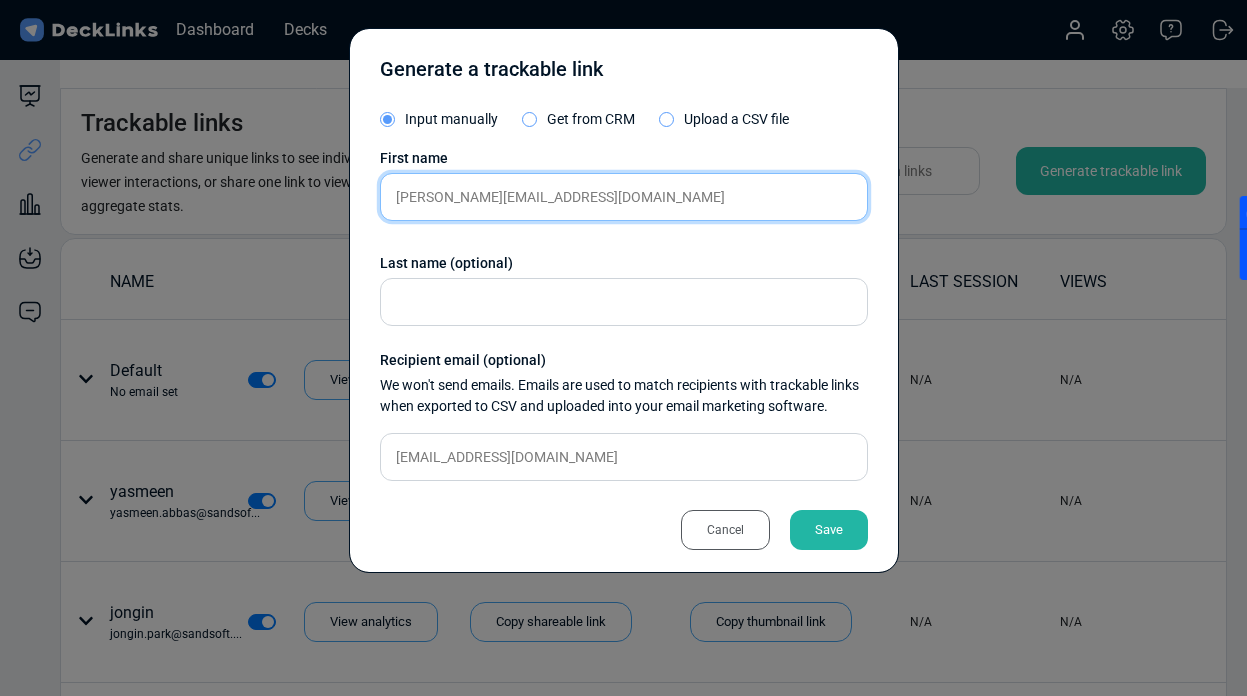 drag, startPoint x: 435, startPoint y: 193, endPoint x: 708, endPoint y: 185, distance: 273.1172 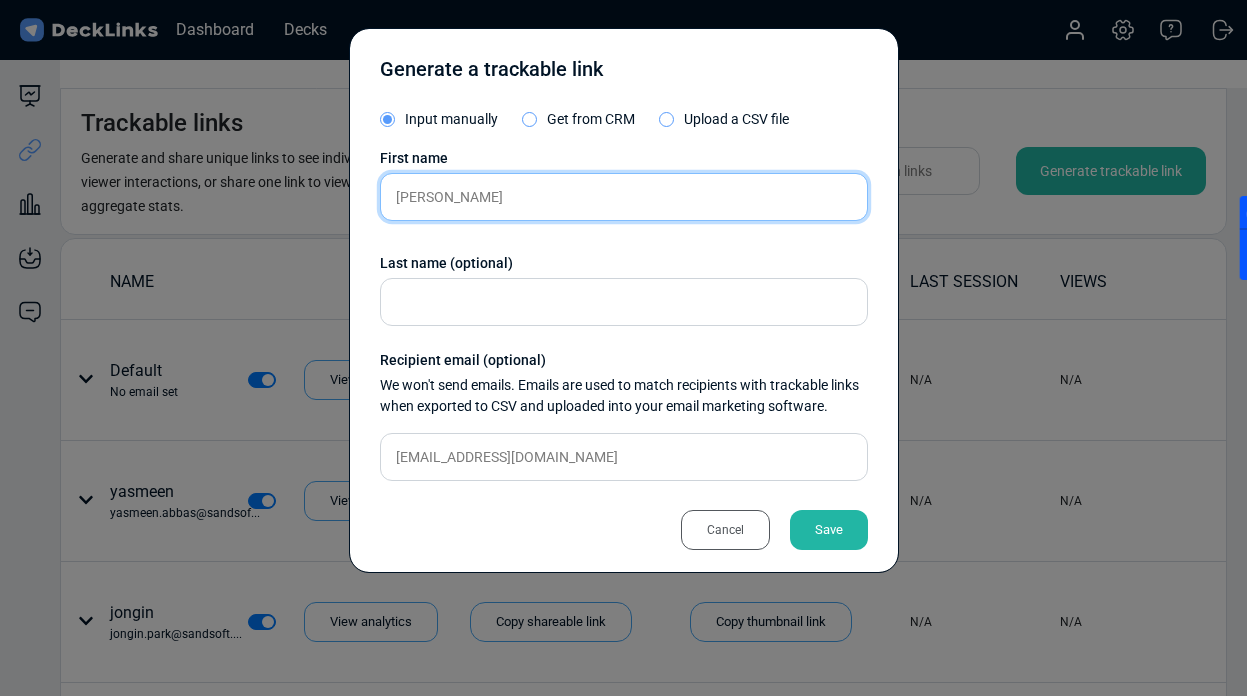 type on "[PERSON_NAME]" 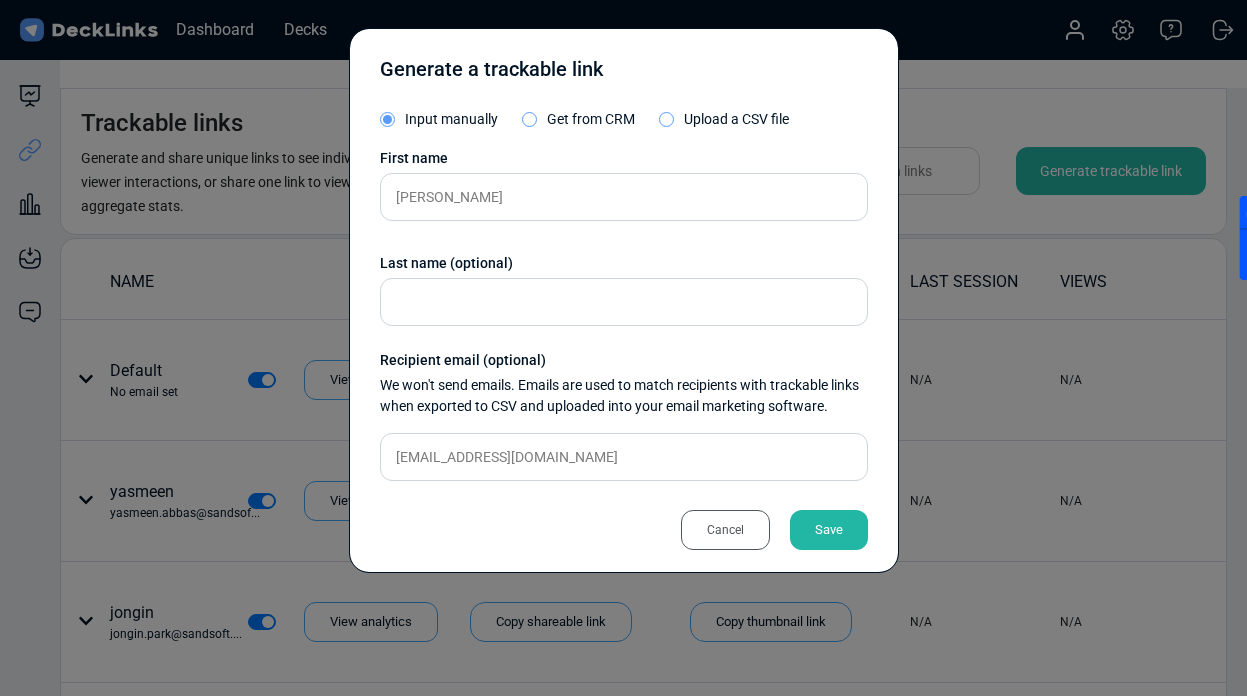 click on "Save" at bounding box center (829, 530) 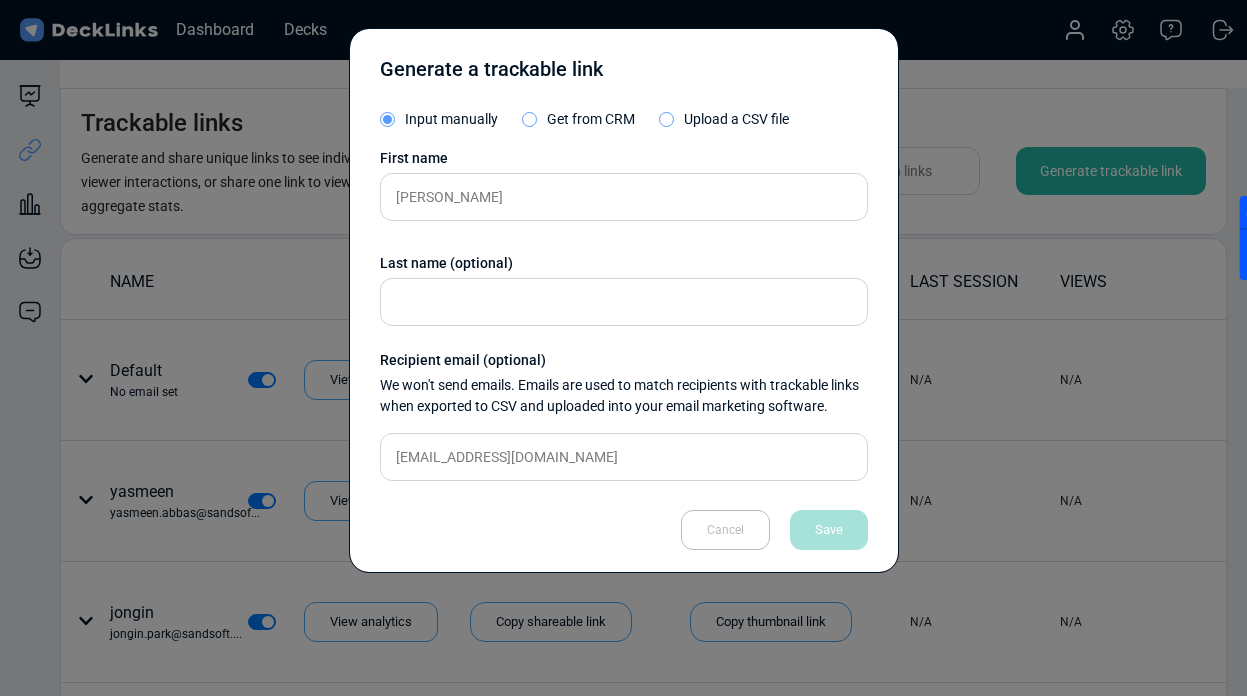 type 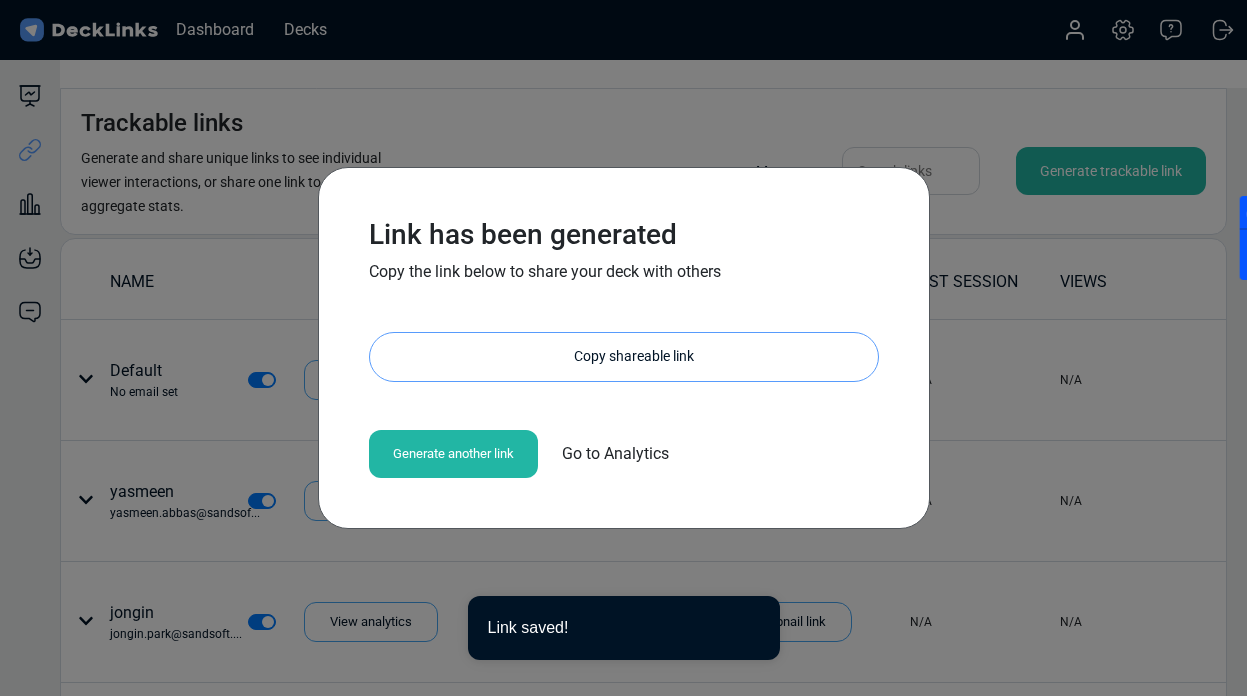 click on "Copy shareable link" at bounding box center [634, 357] 